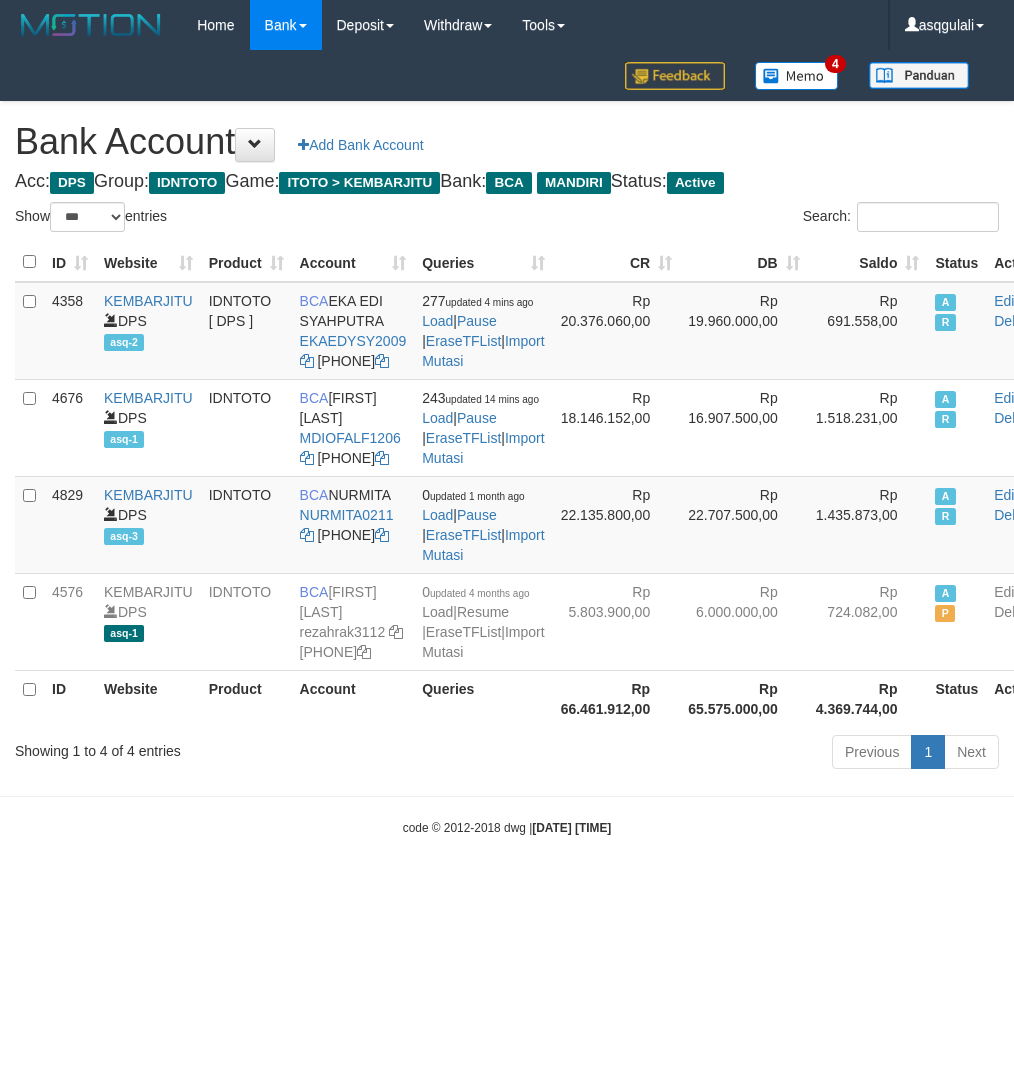 select on "***" 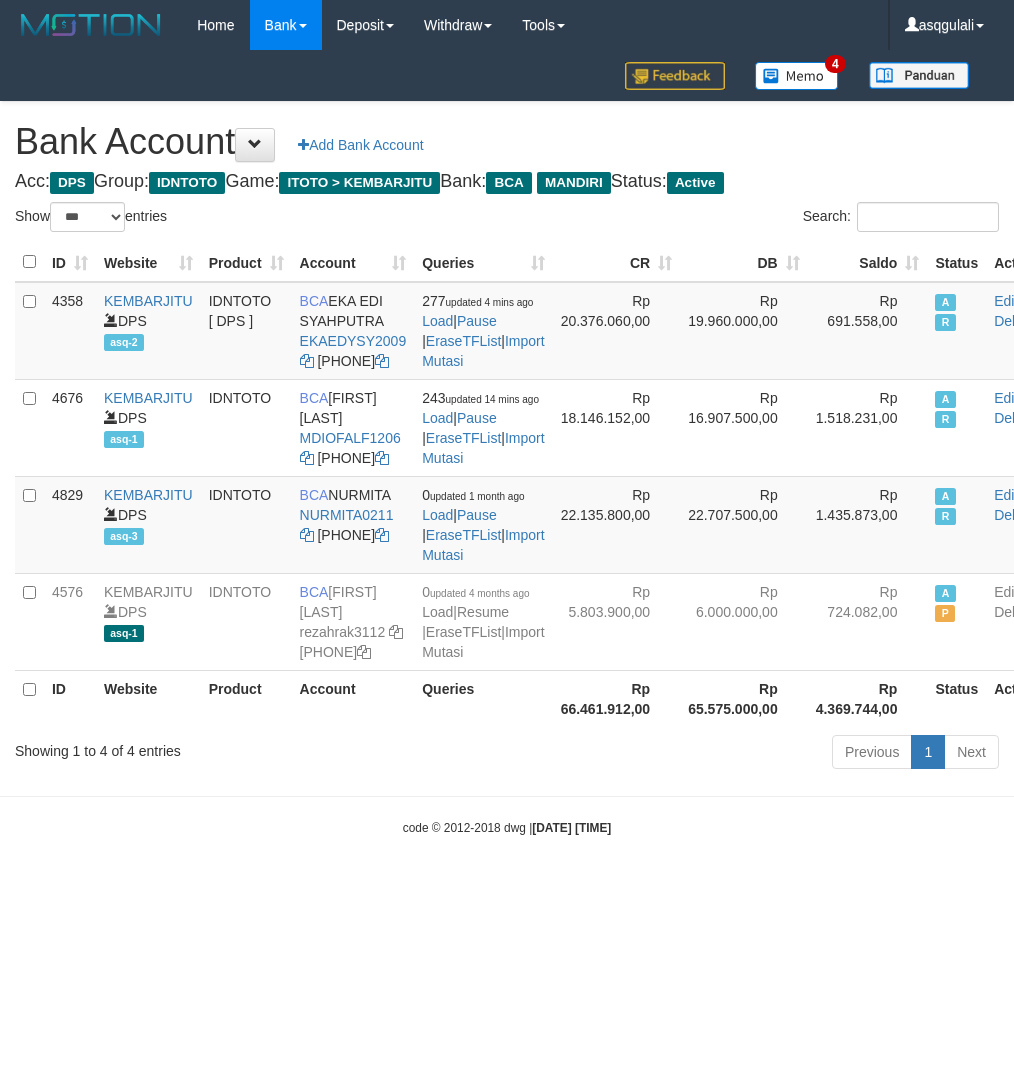 scroll, scrollTop: 0, scrollLeft: 0, axis: both 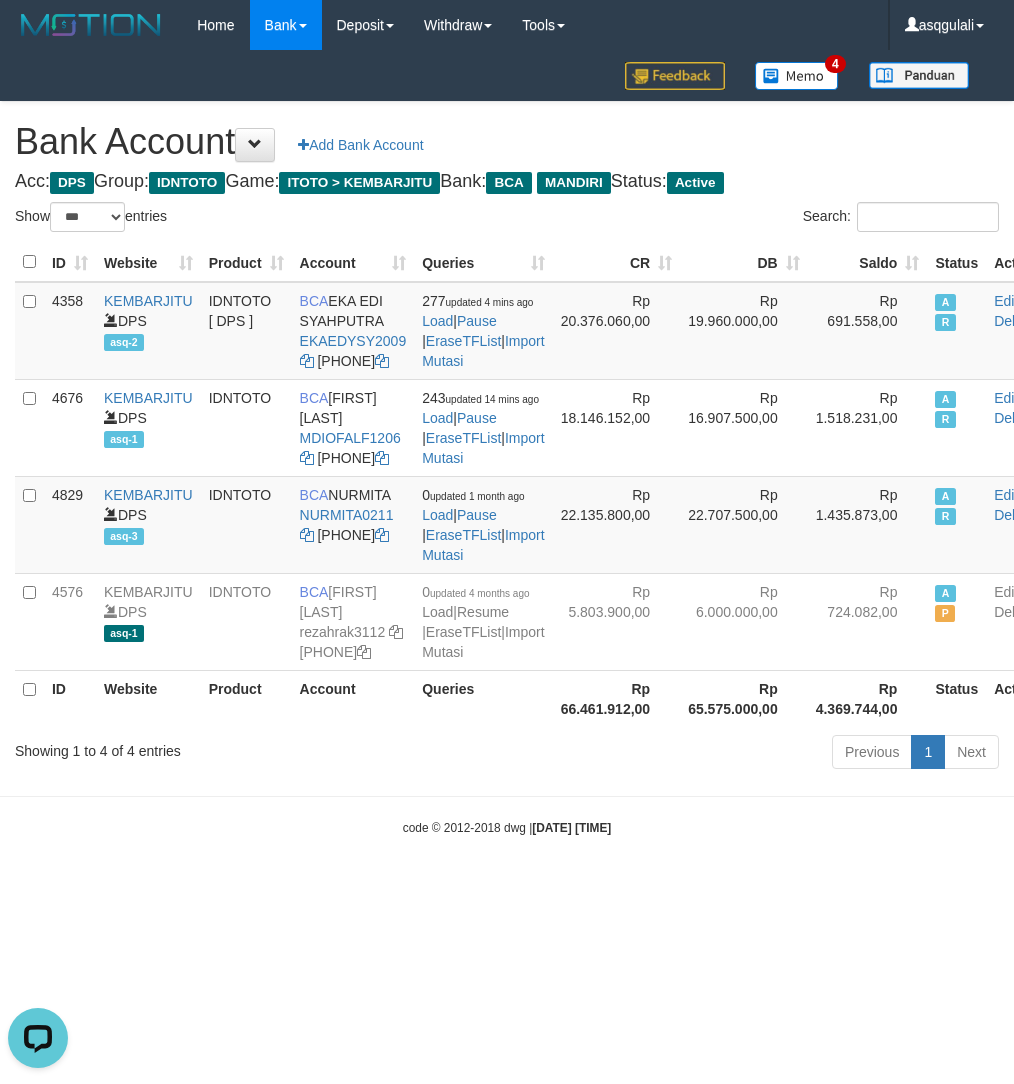 click on "Previous 1 Next" at bounding box center (719, 754) 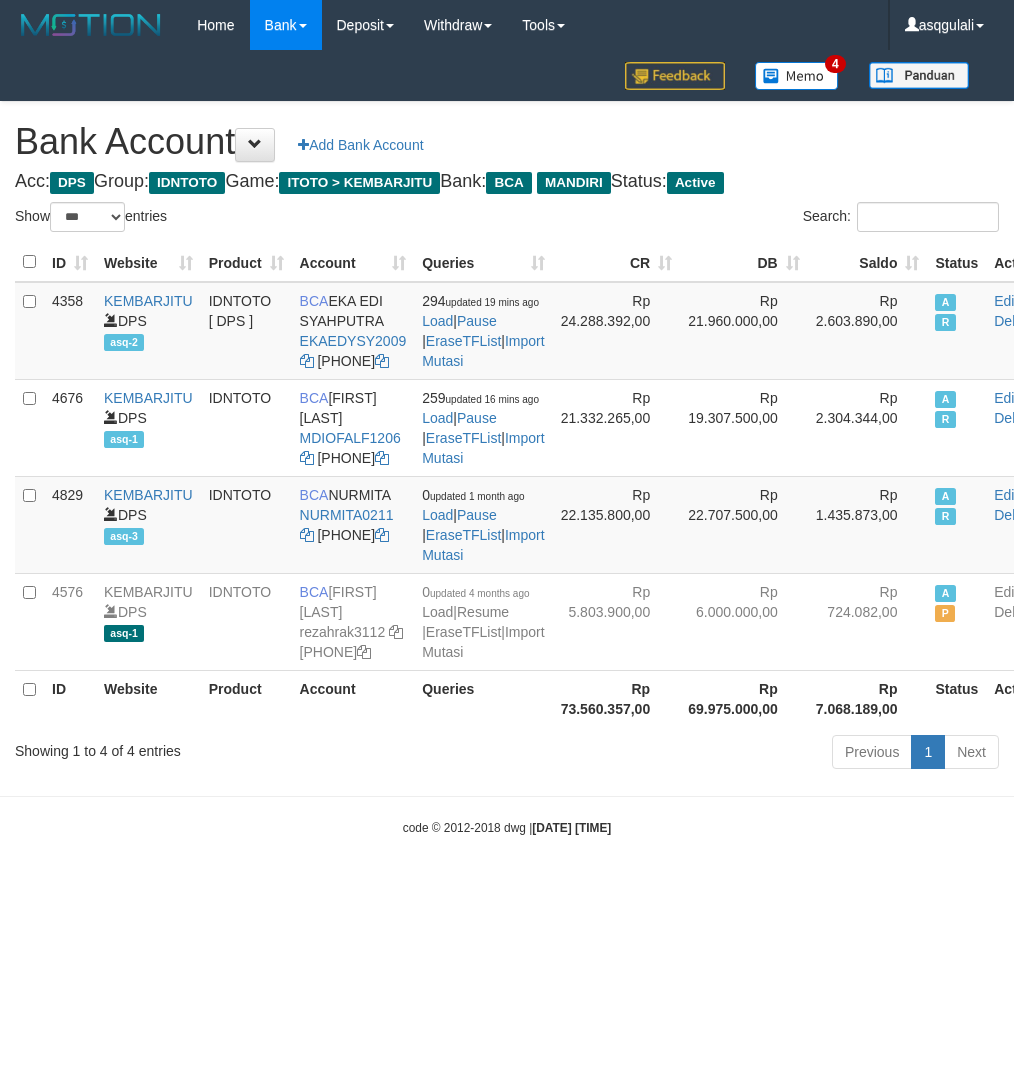 select on "***" 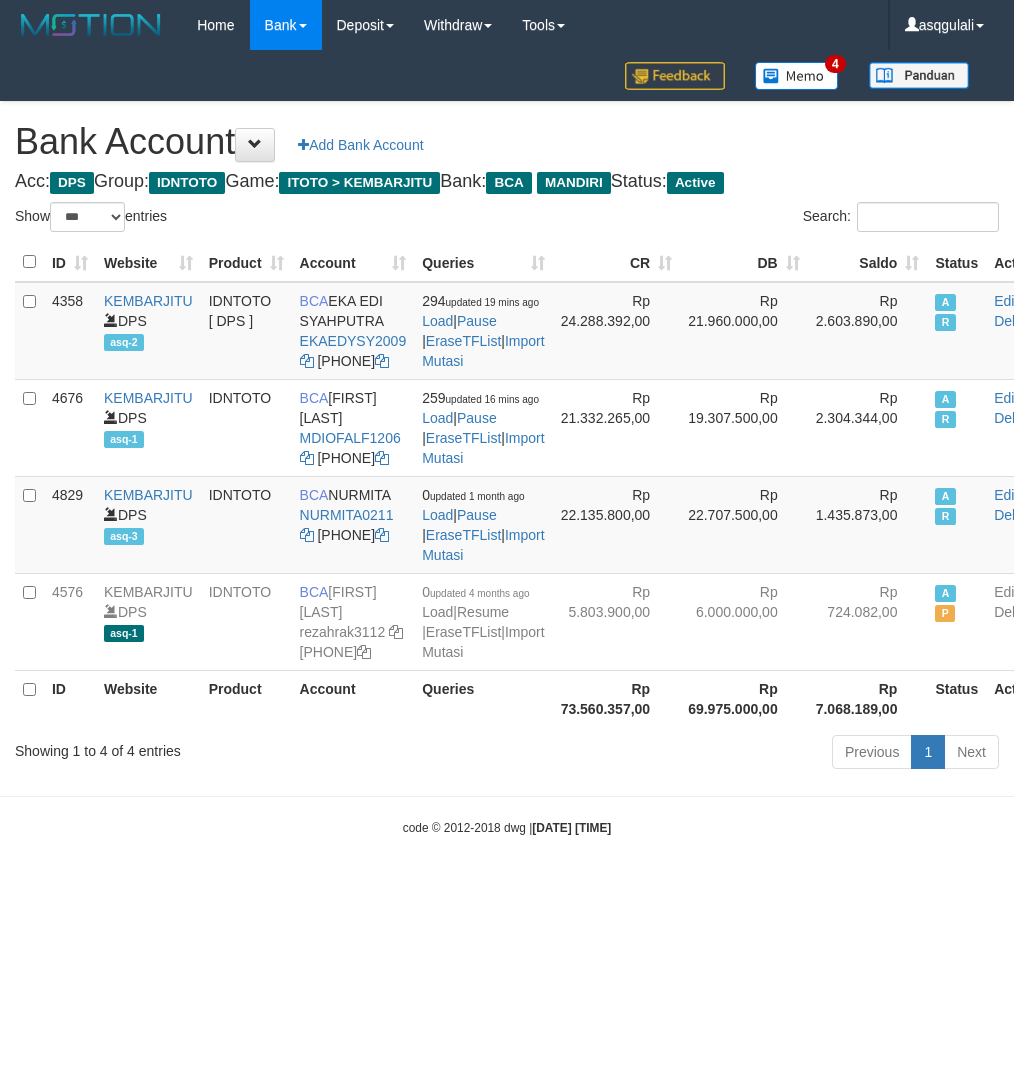 scroll, scrollTop: 0, scrollLeft: 0, axis: both 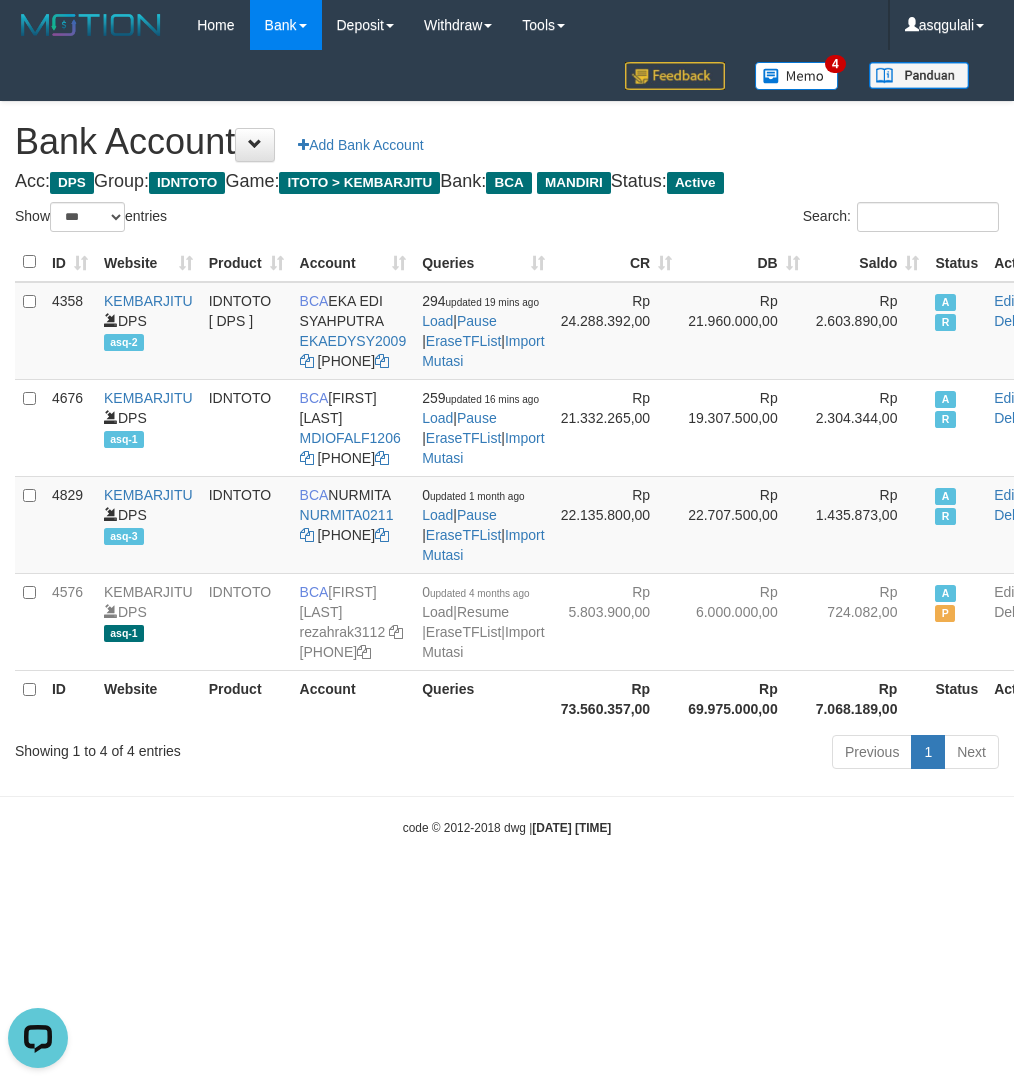 click on "Previous 1 Next" at bounding box center [719, 754] 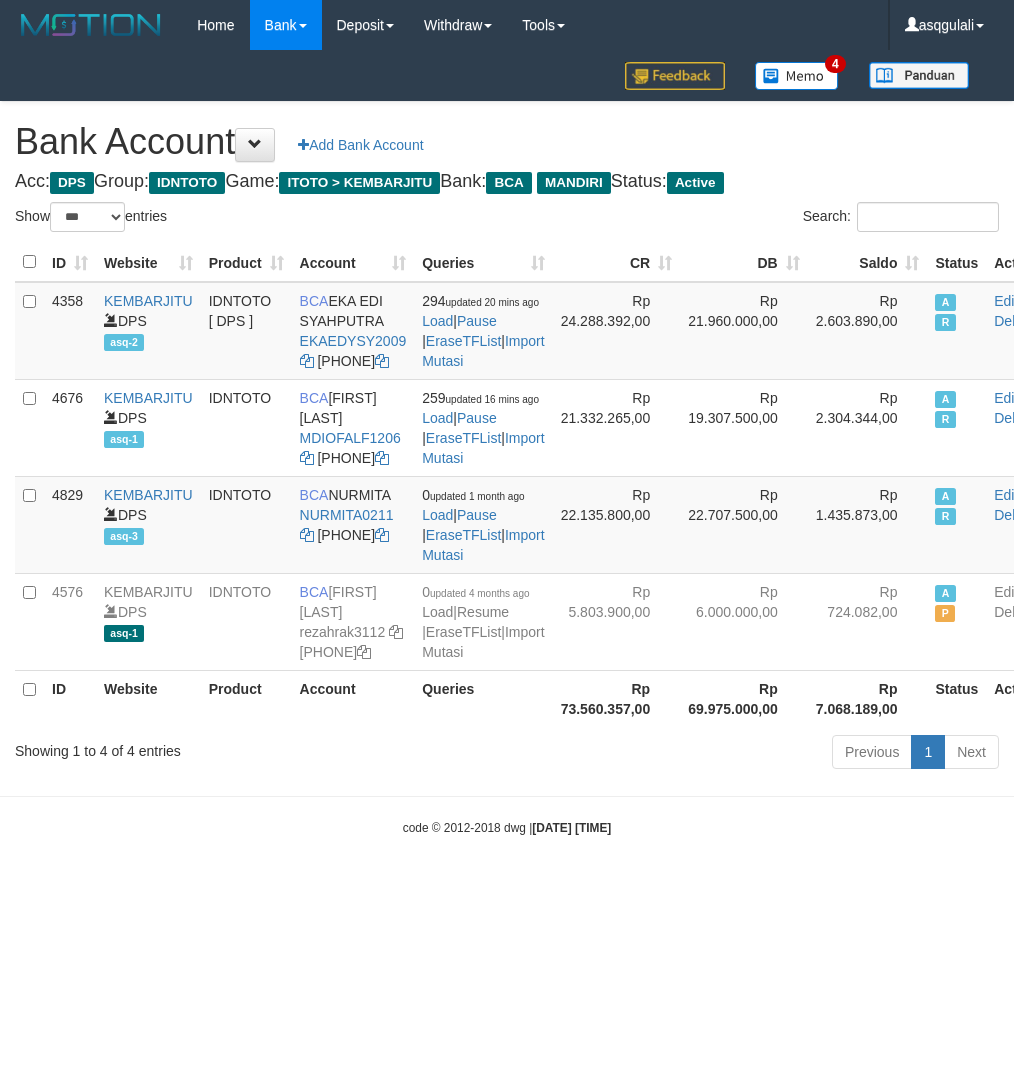 select on "***" 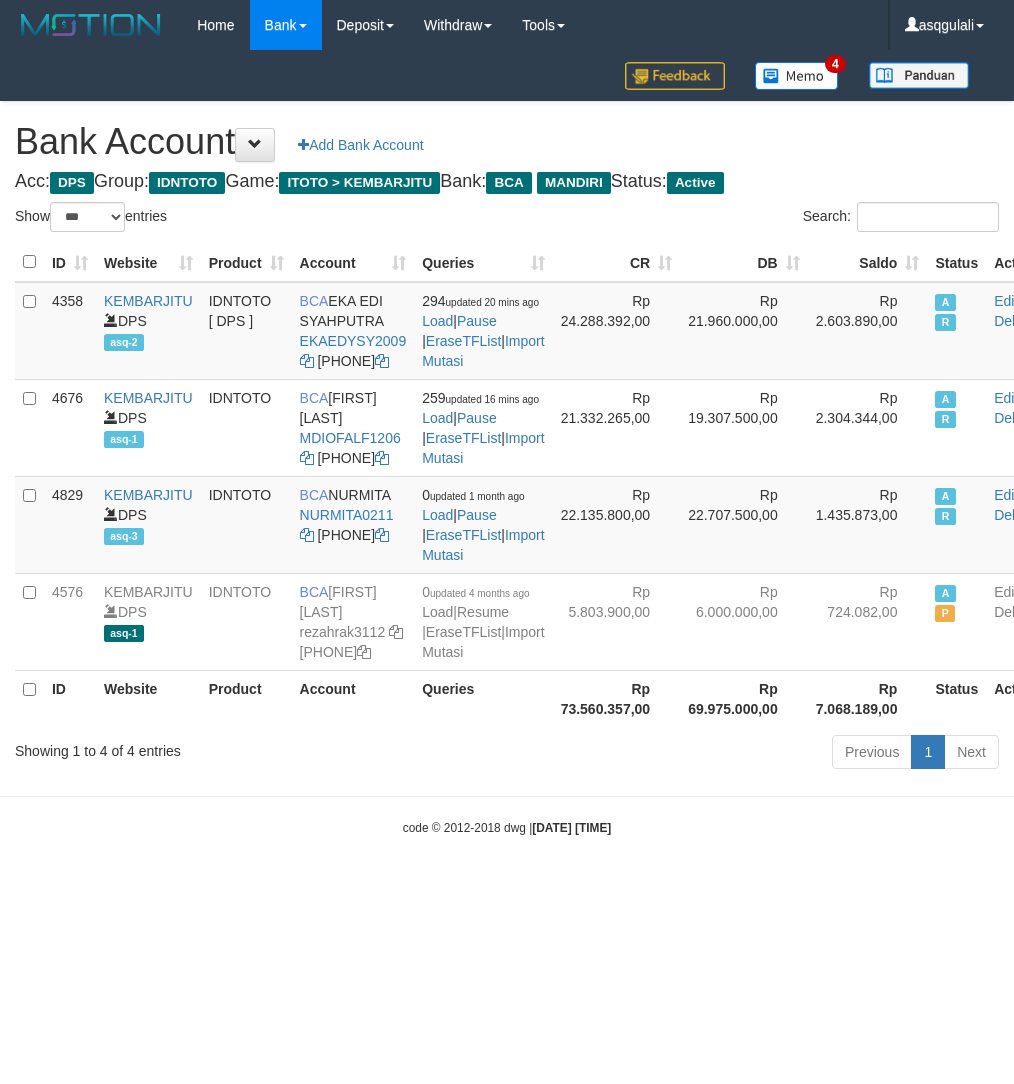 scroll, scrollTop: 0, scrollLeft: 0, axis: both 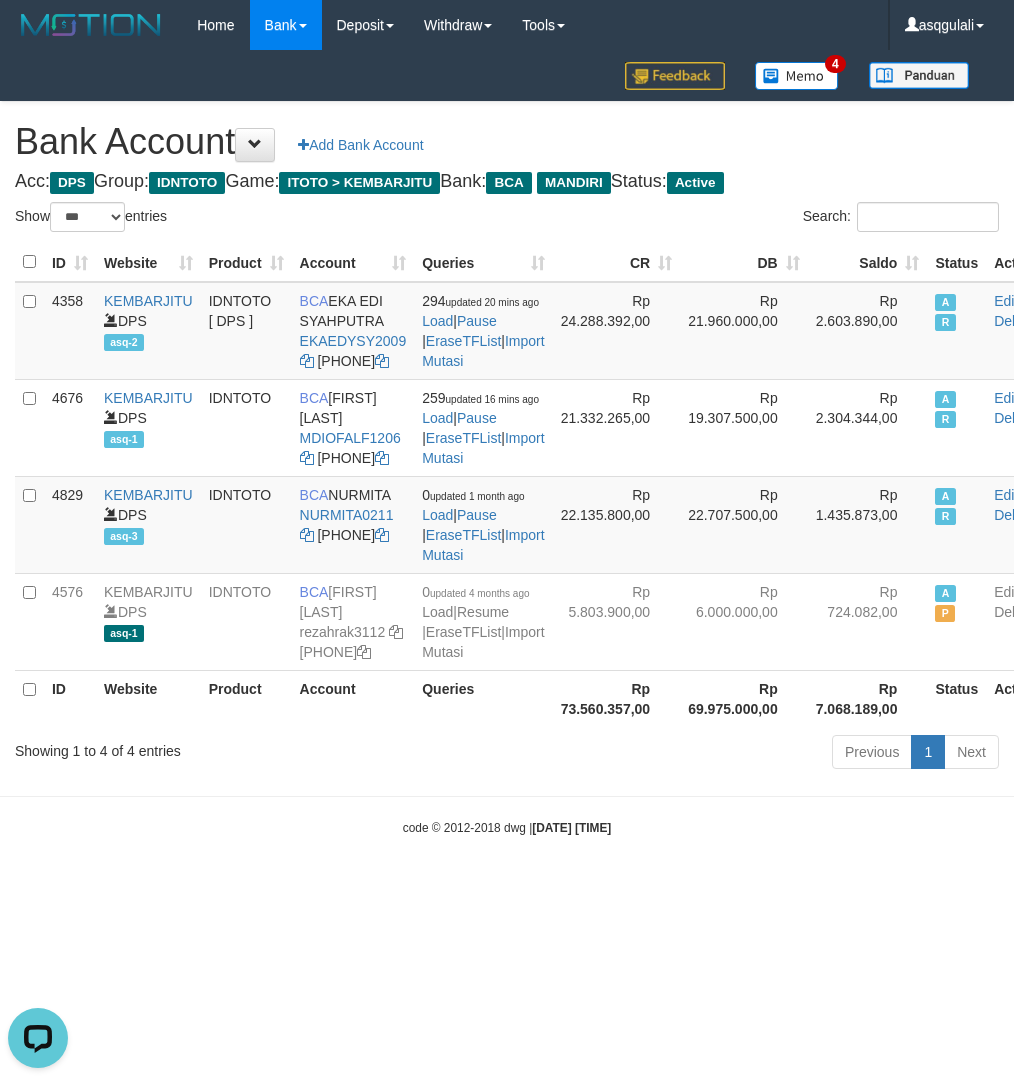 click on "Previous 1 Next" at bounding box center (719, 754) 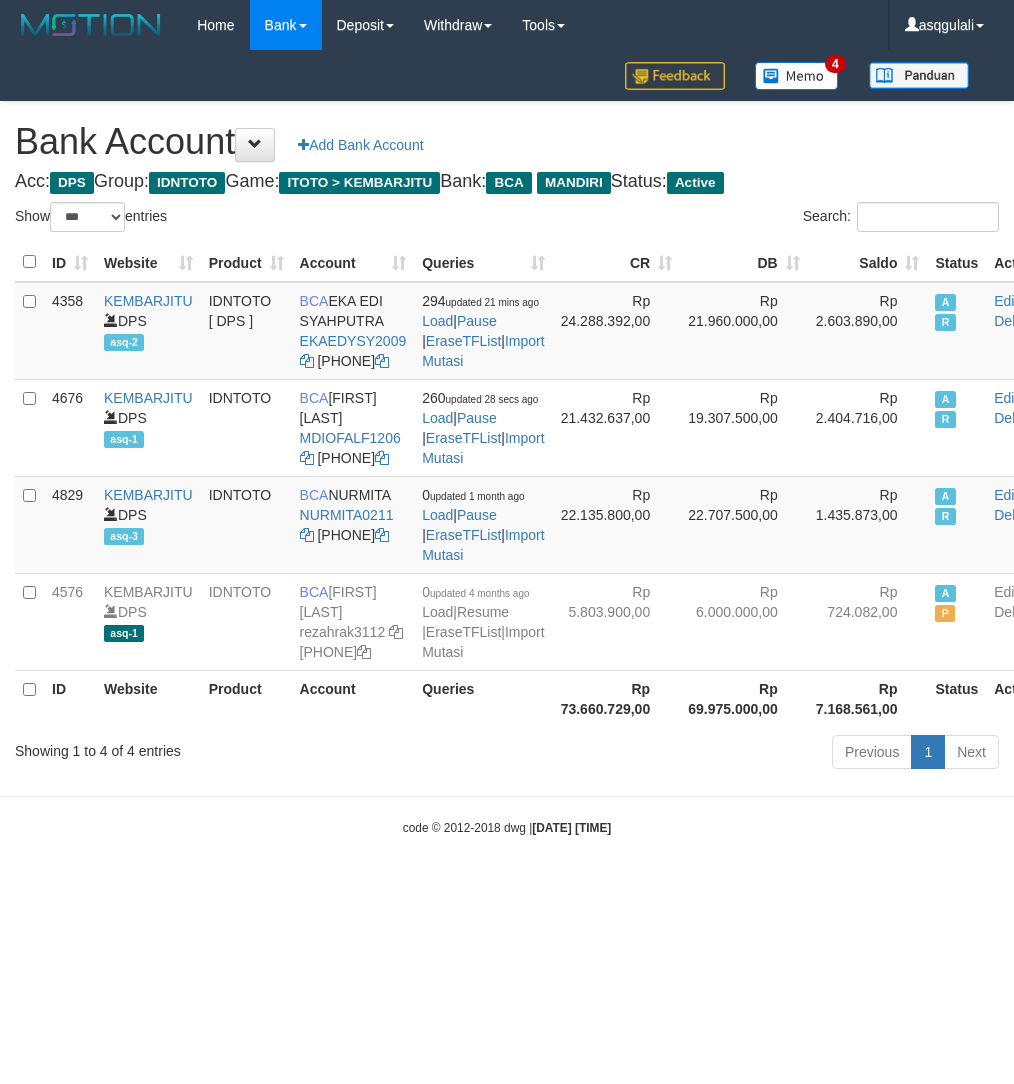 select on "***" 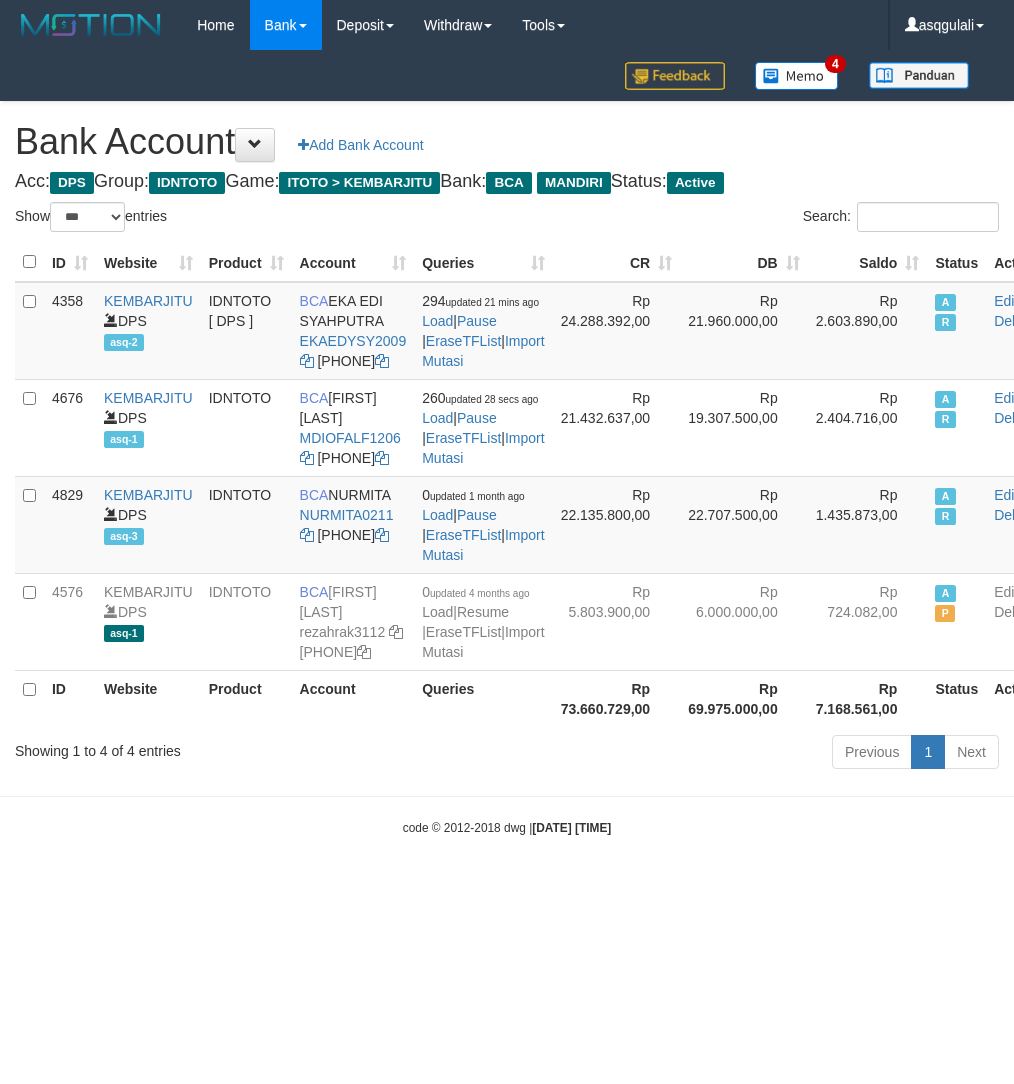 scroll, scrollTop: 0, scrollLeft: 0, axis: both 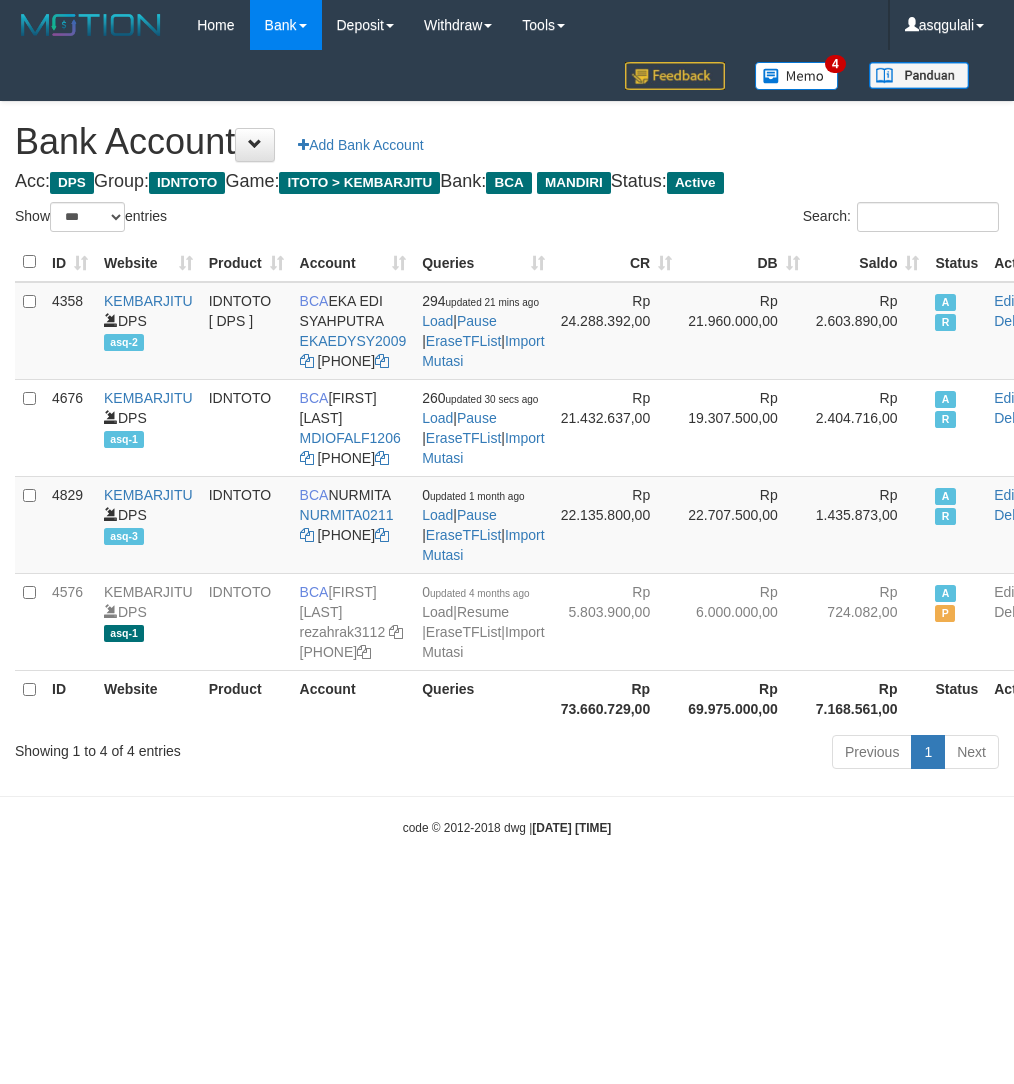 select on "***" 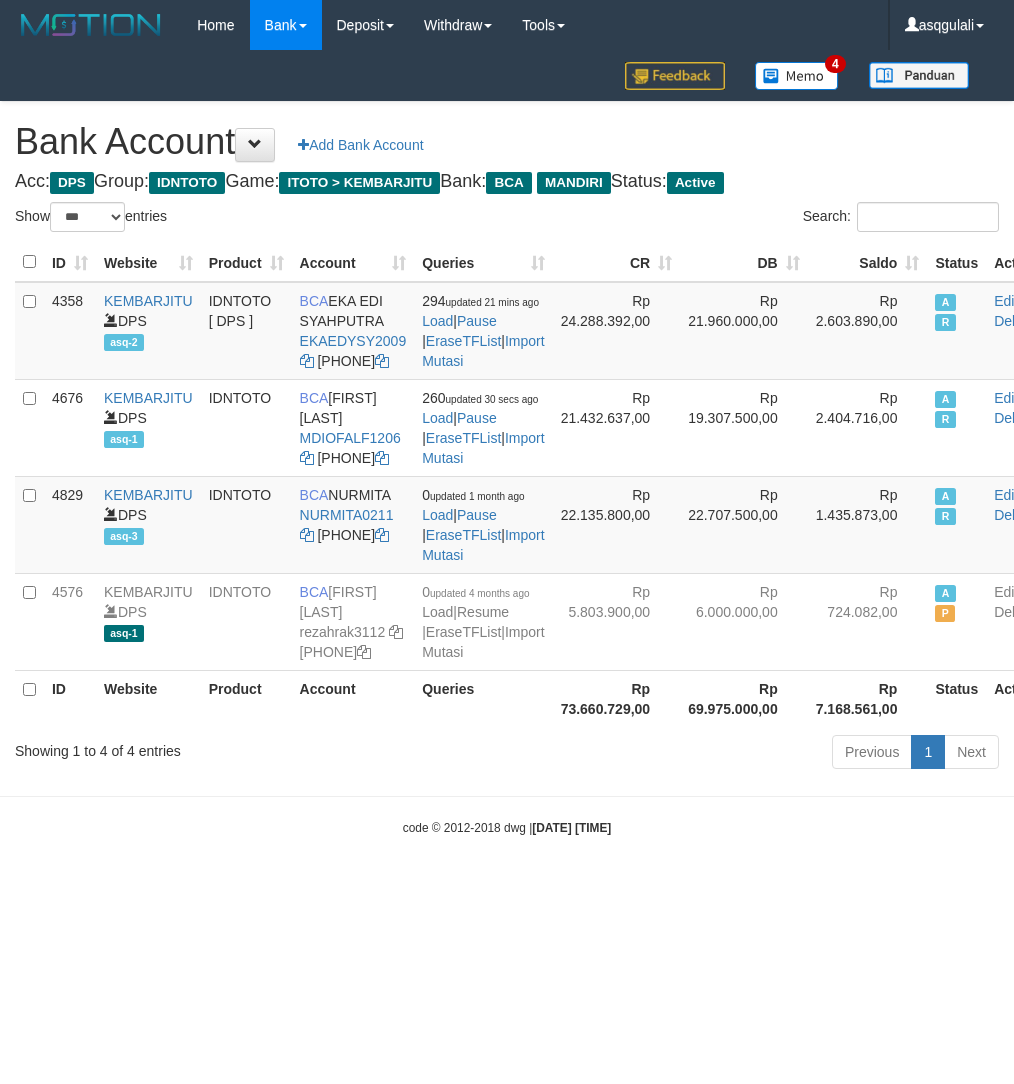 scroll, scrollTop: 0, scrollLeft: 0, axis: both 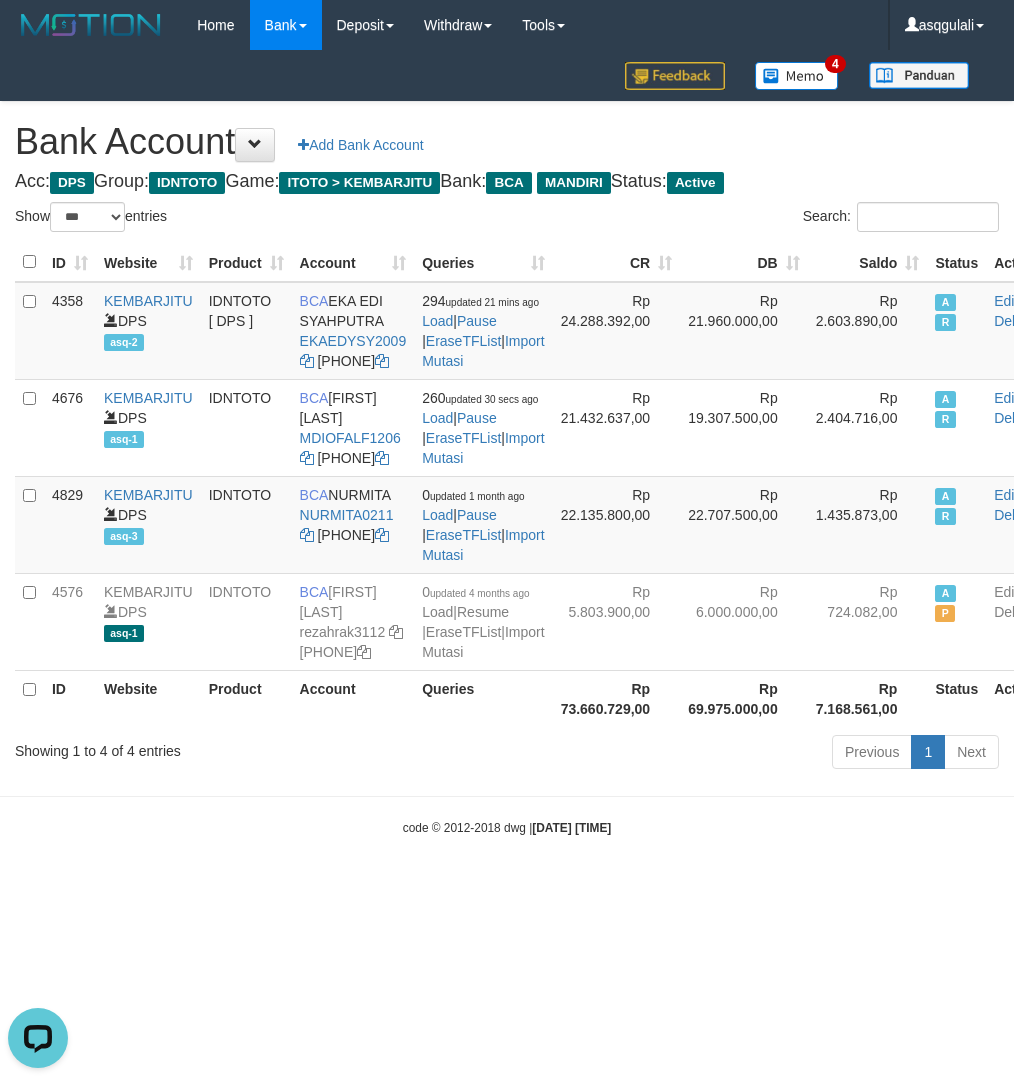 click on "Previous 1 Next" at bounding box center (719, 754) 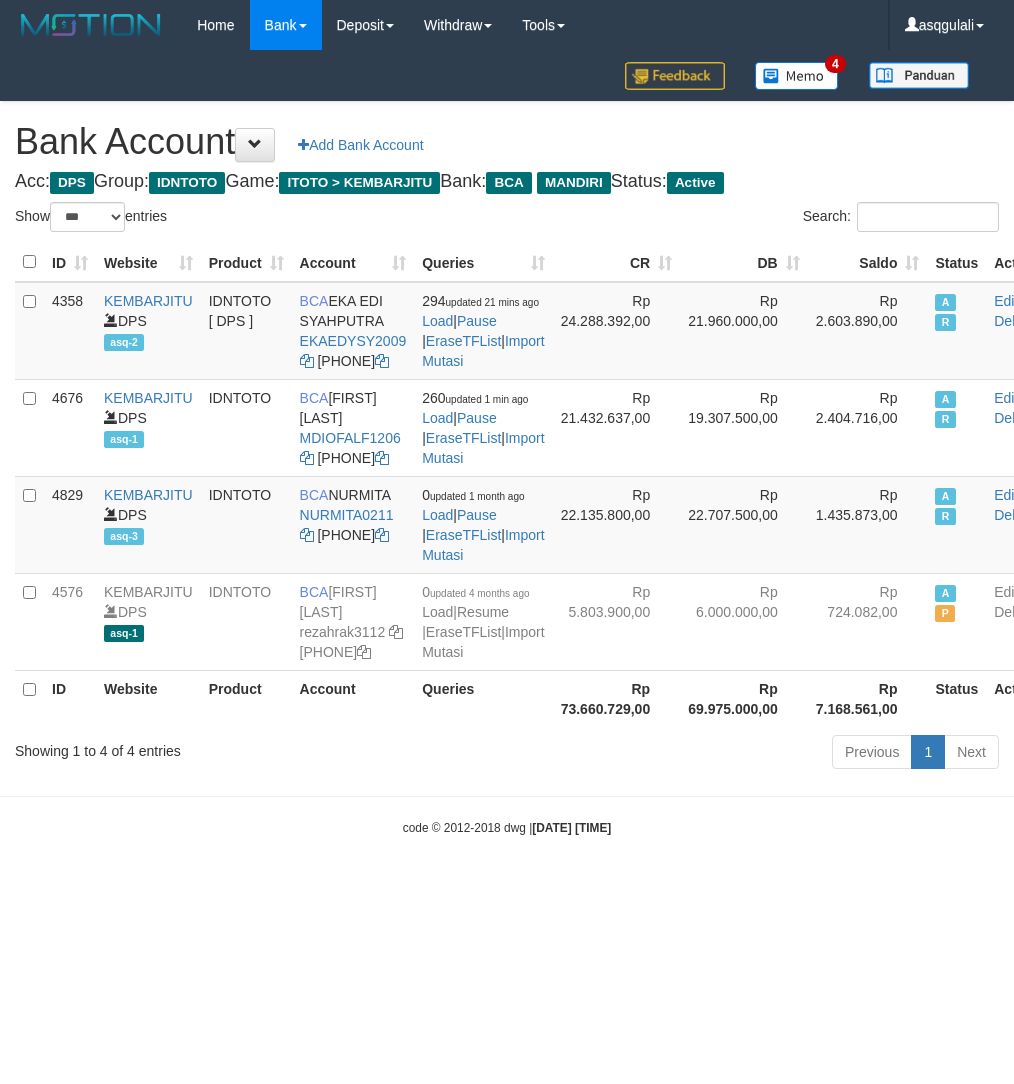 select on "***" 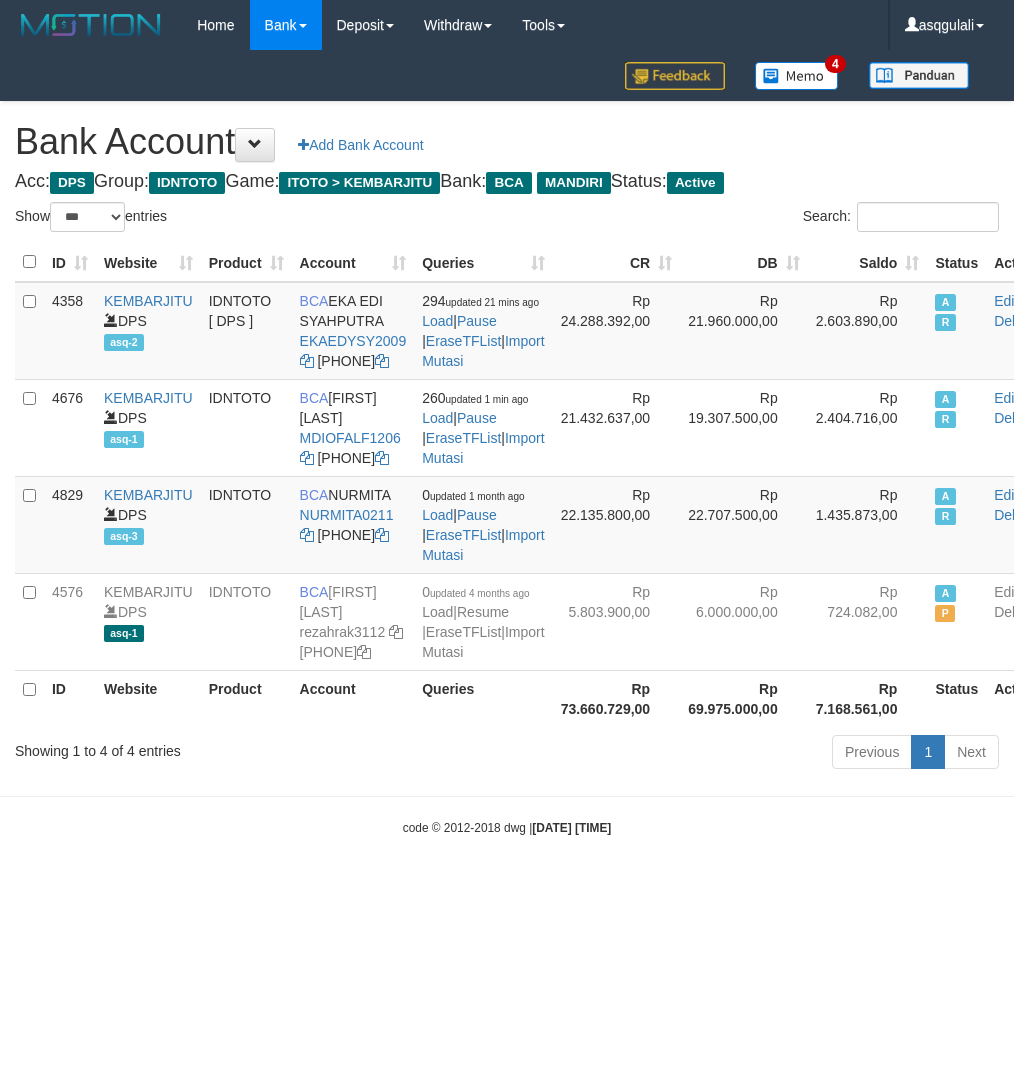 scroll, scrollTop: 0, scrollLeft: 0, axis: both 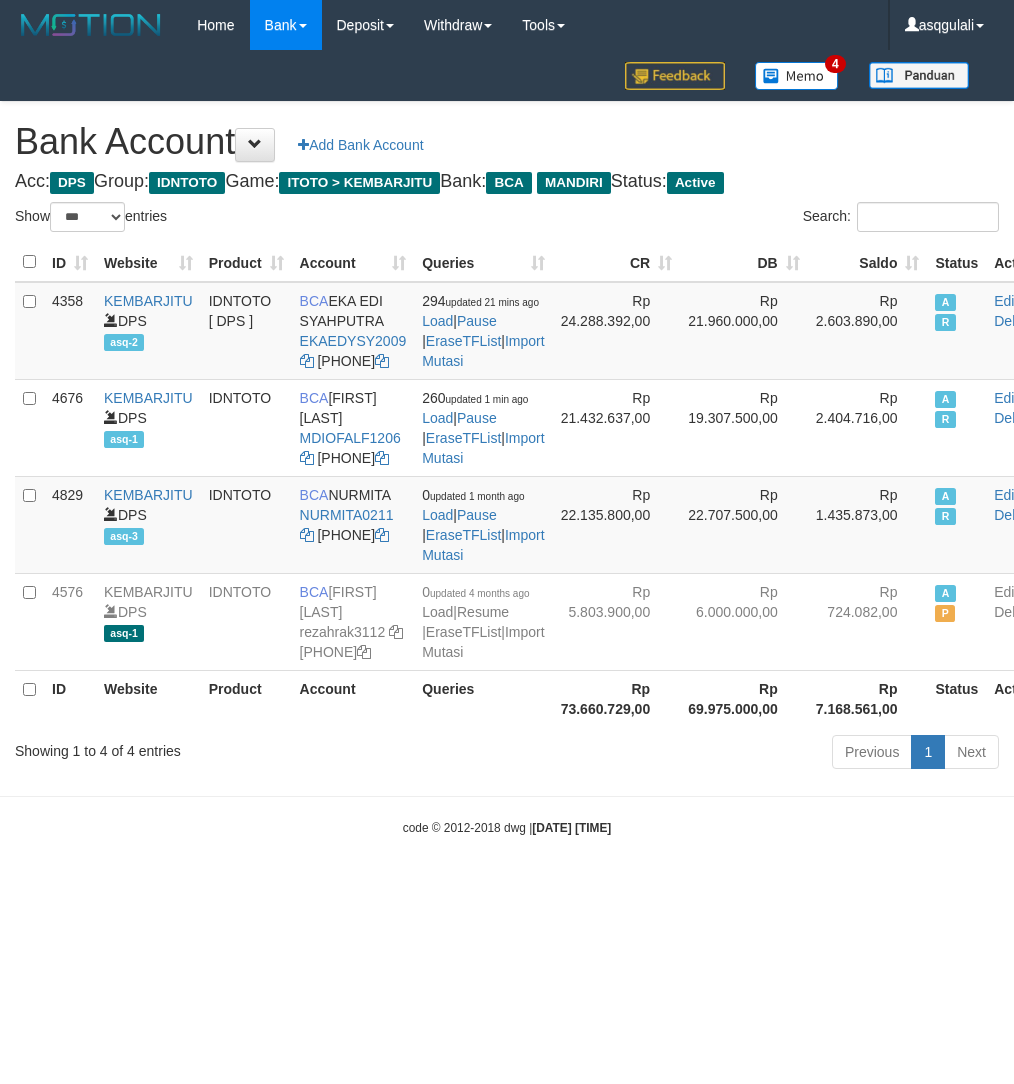 select on "***" 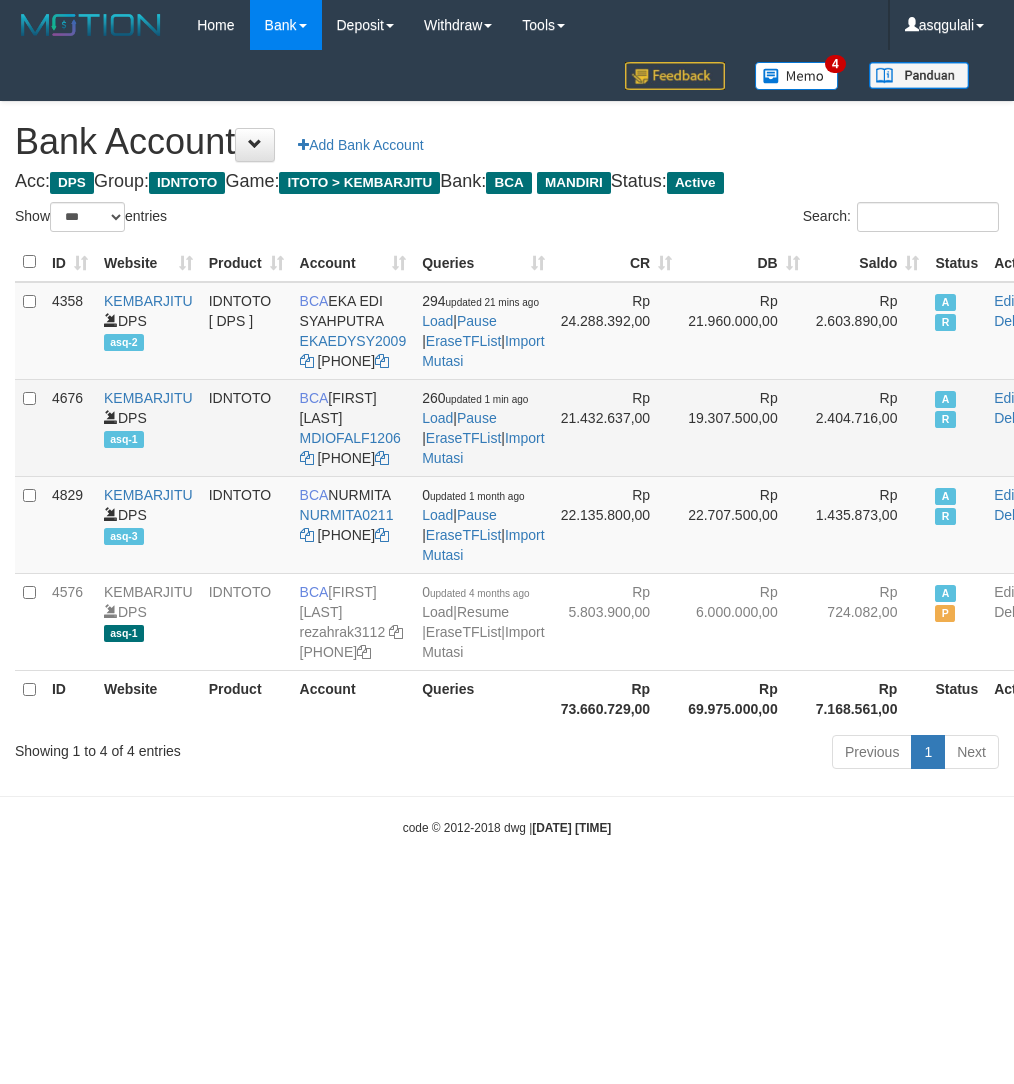 scroll, scrollTop: 0, scrollLeft: 0, axis: both 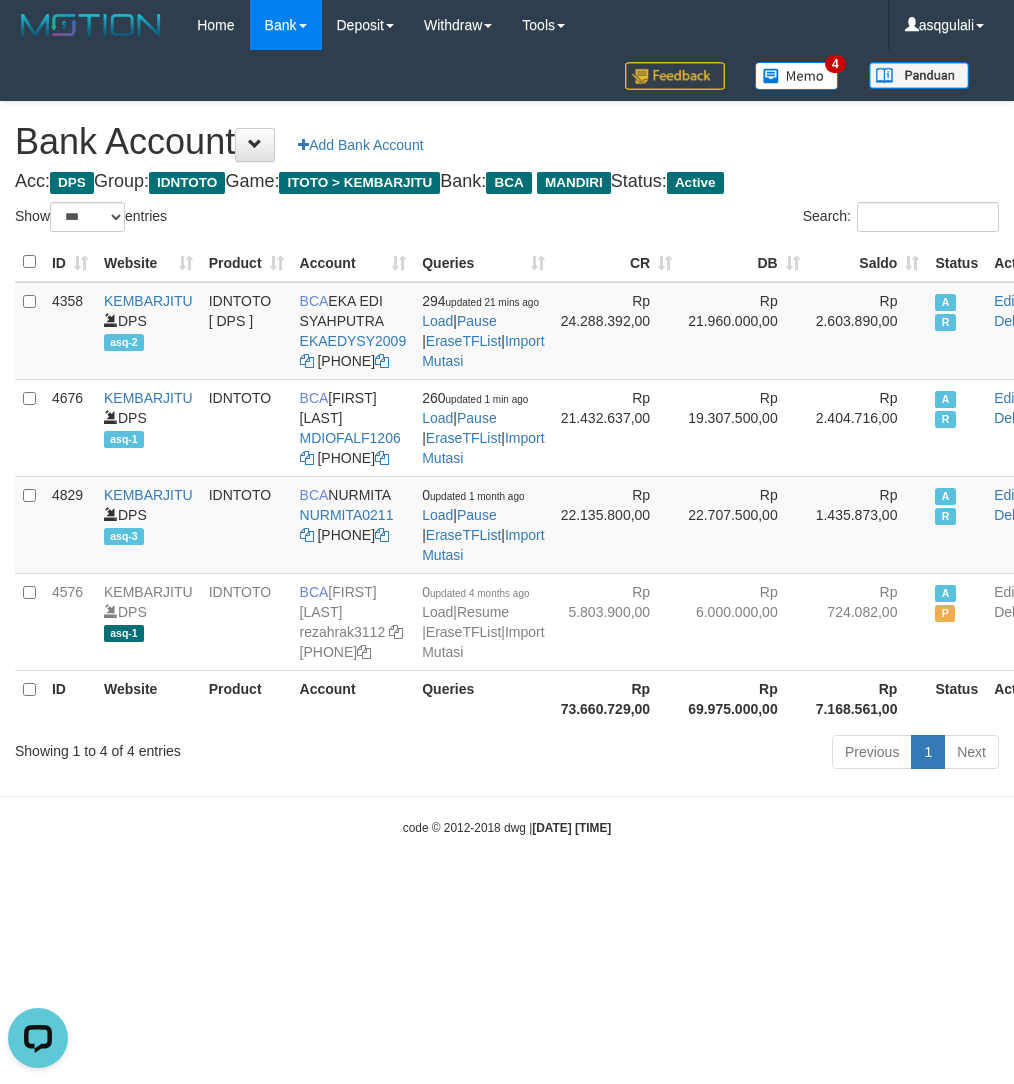 click on "Previous 1 Next" at bounding box center (719, 754) 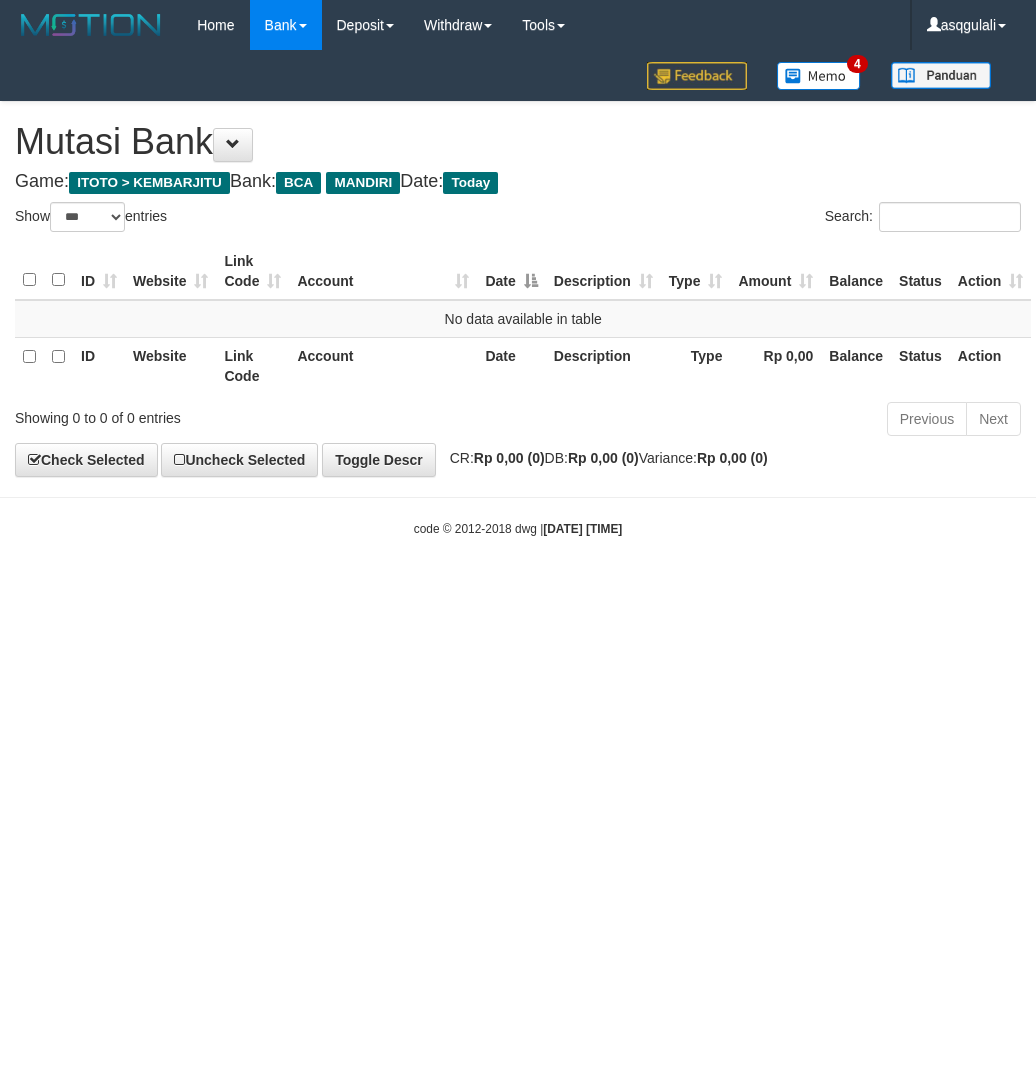 select on "***" 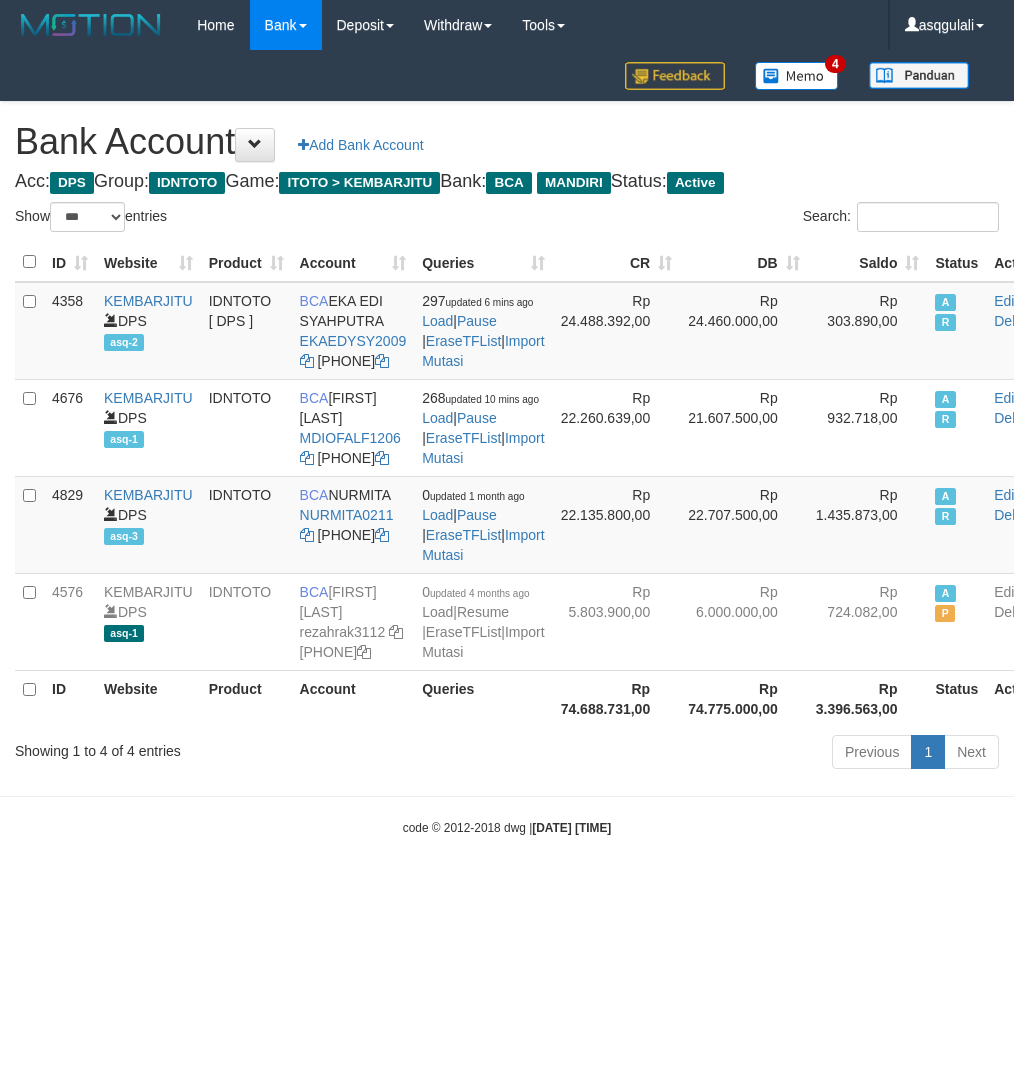 select on "***" 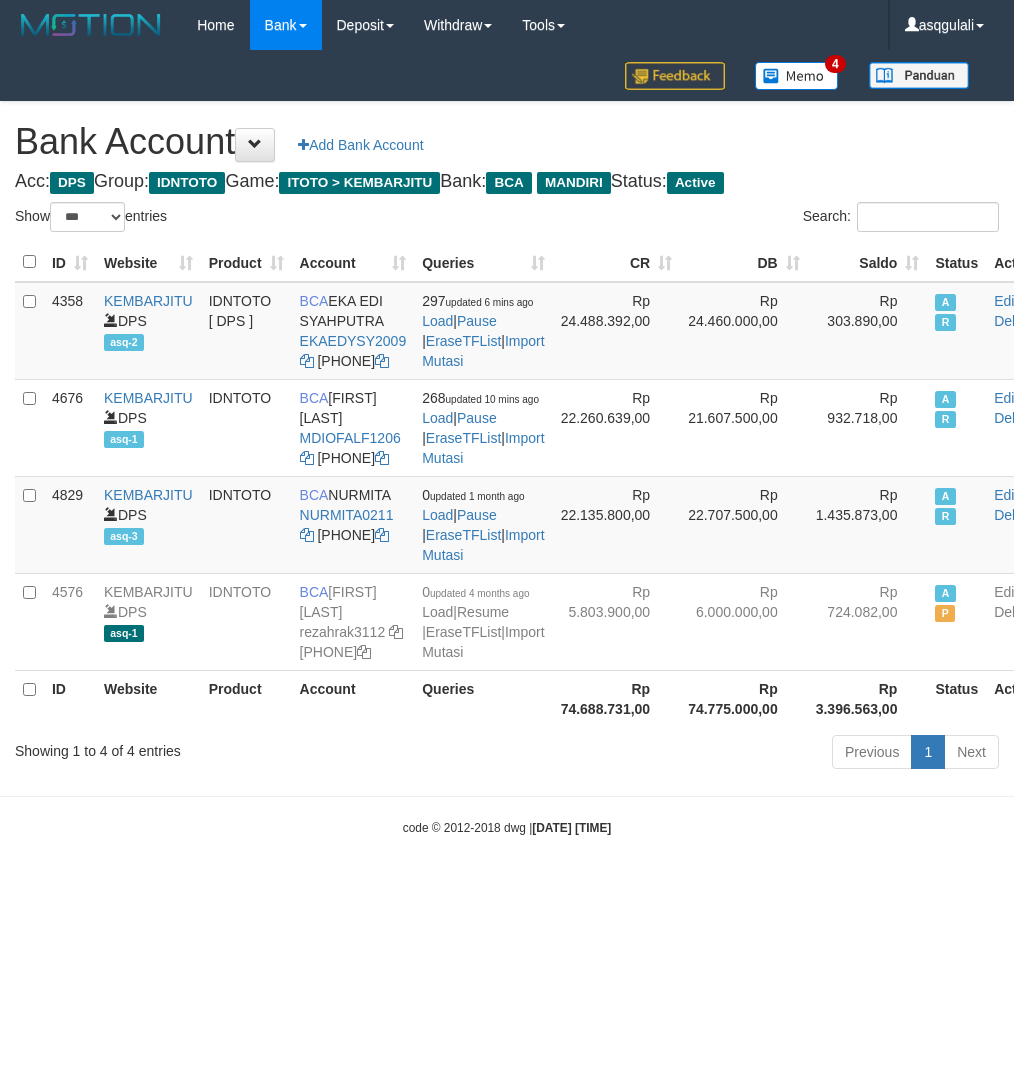scroll, scrollTop: 0, scrollLeft: 0, axis: both 